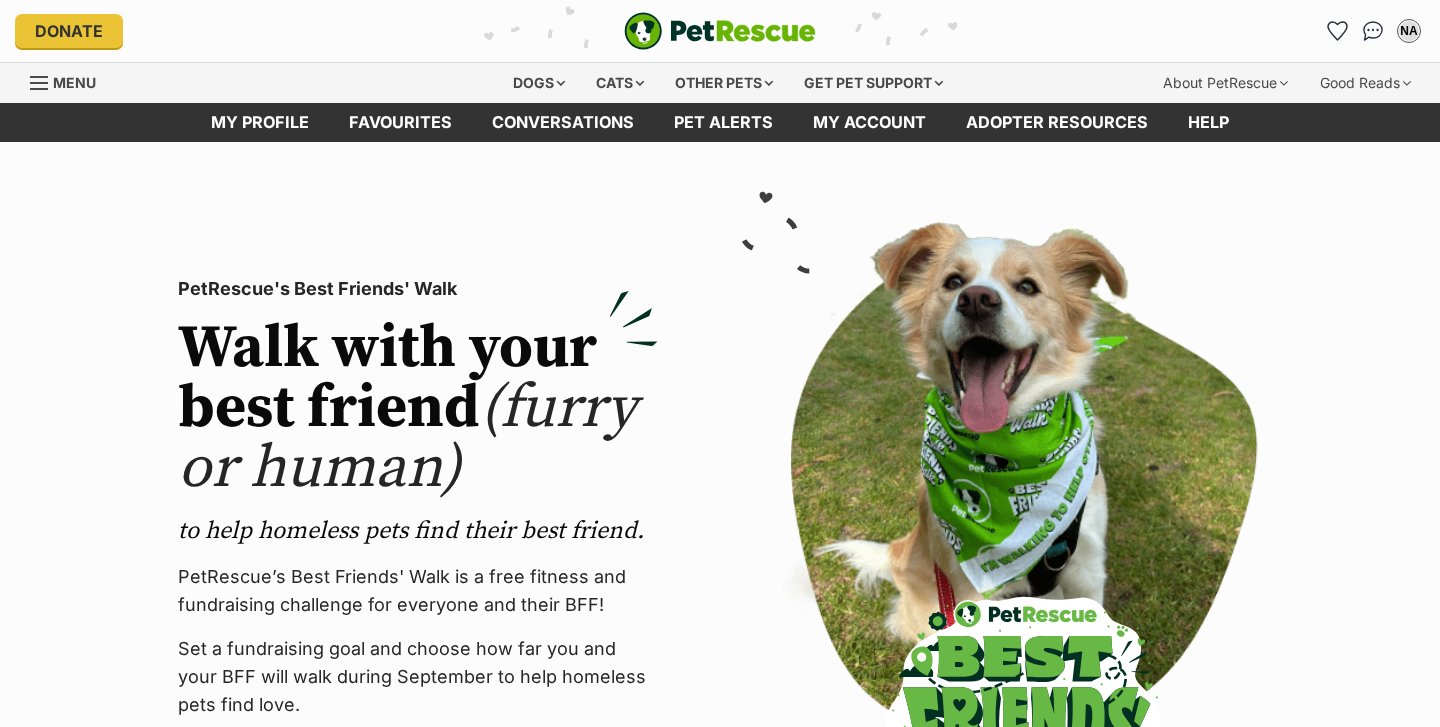 scroll, scrollTop: 0, scrollLeft: 0, axis: both 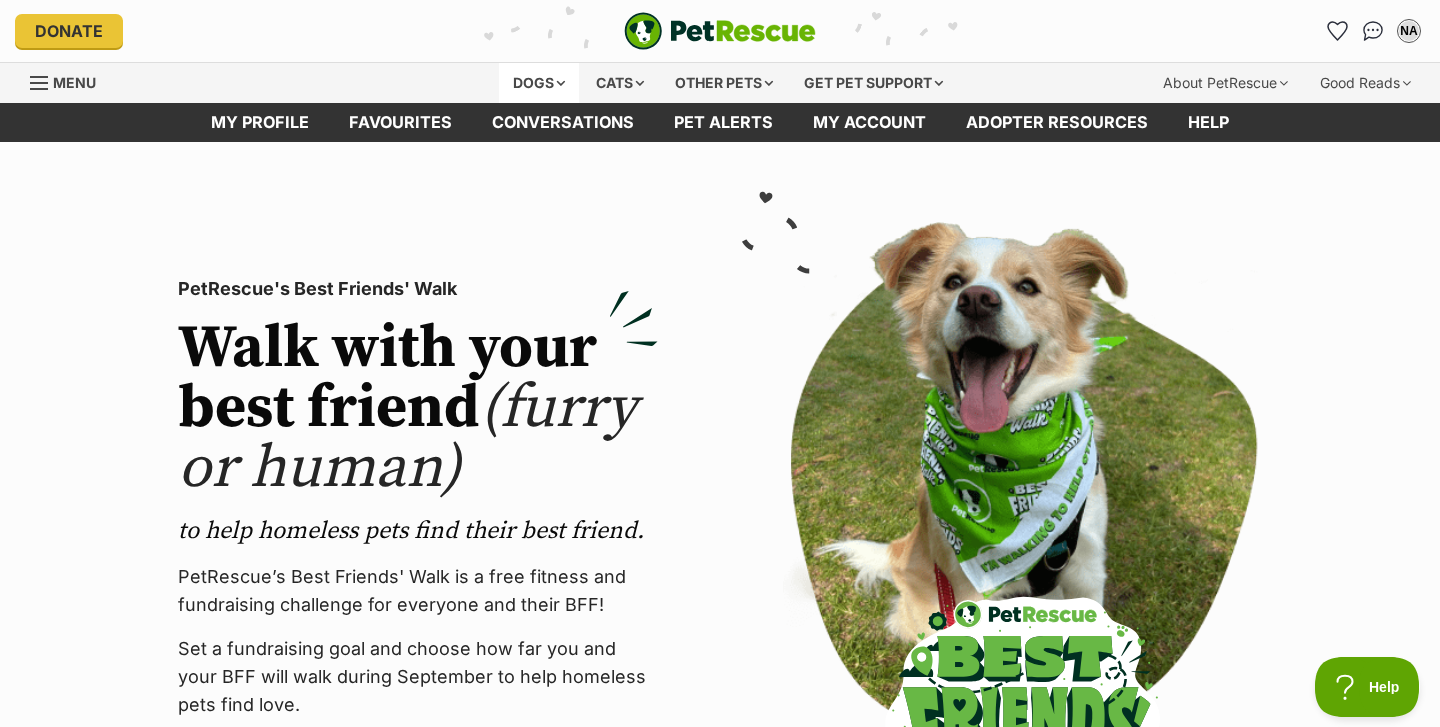 click on "Dogs" at bounding box center (539, 83) 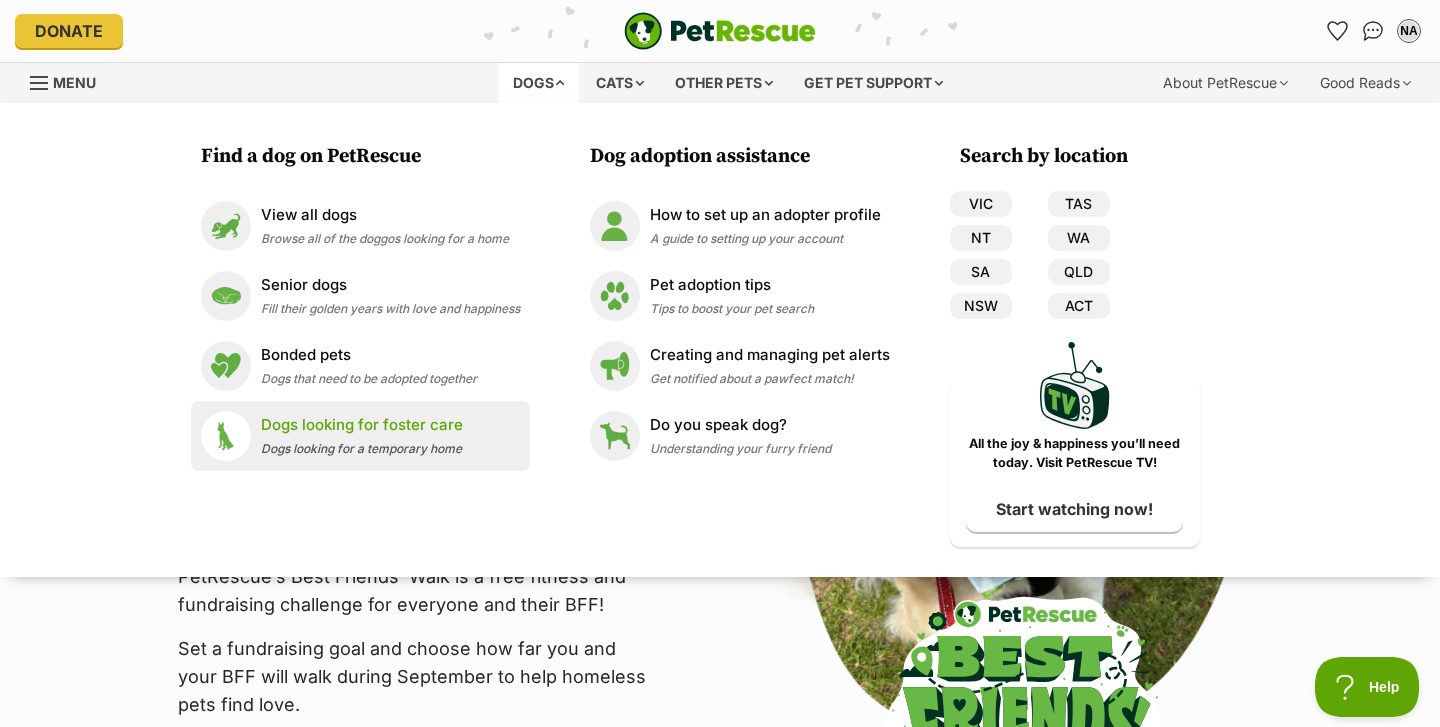 click on "Dogs looking for a temporary home" at bounding box center (361, 448) 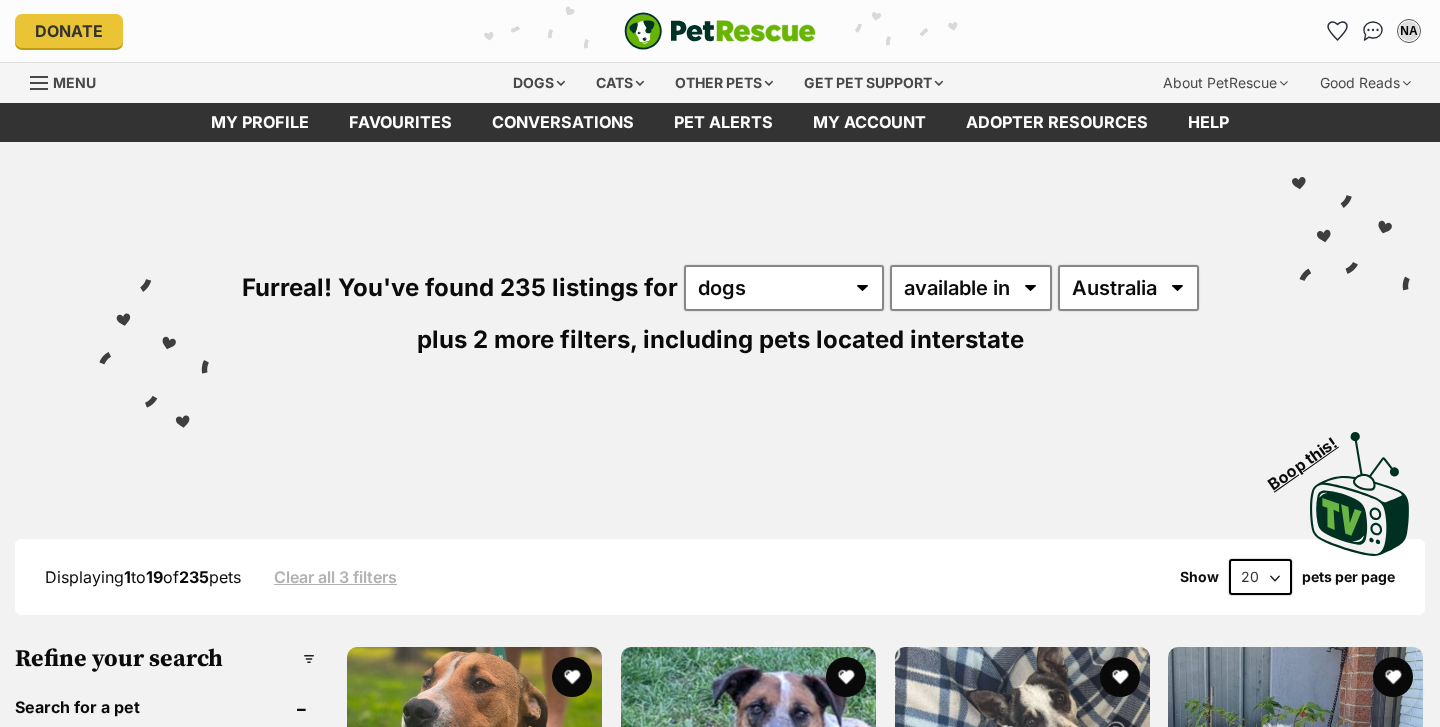 scroll, scrollTop: 0, scrollLeft: 0, axis: both 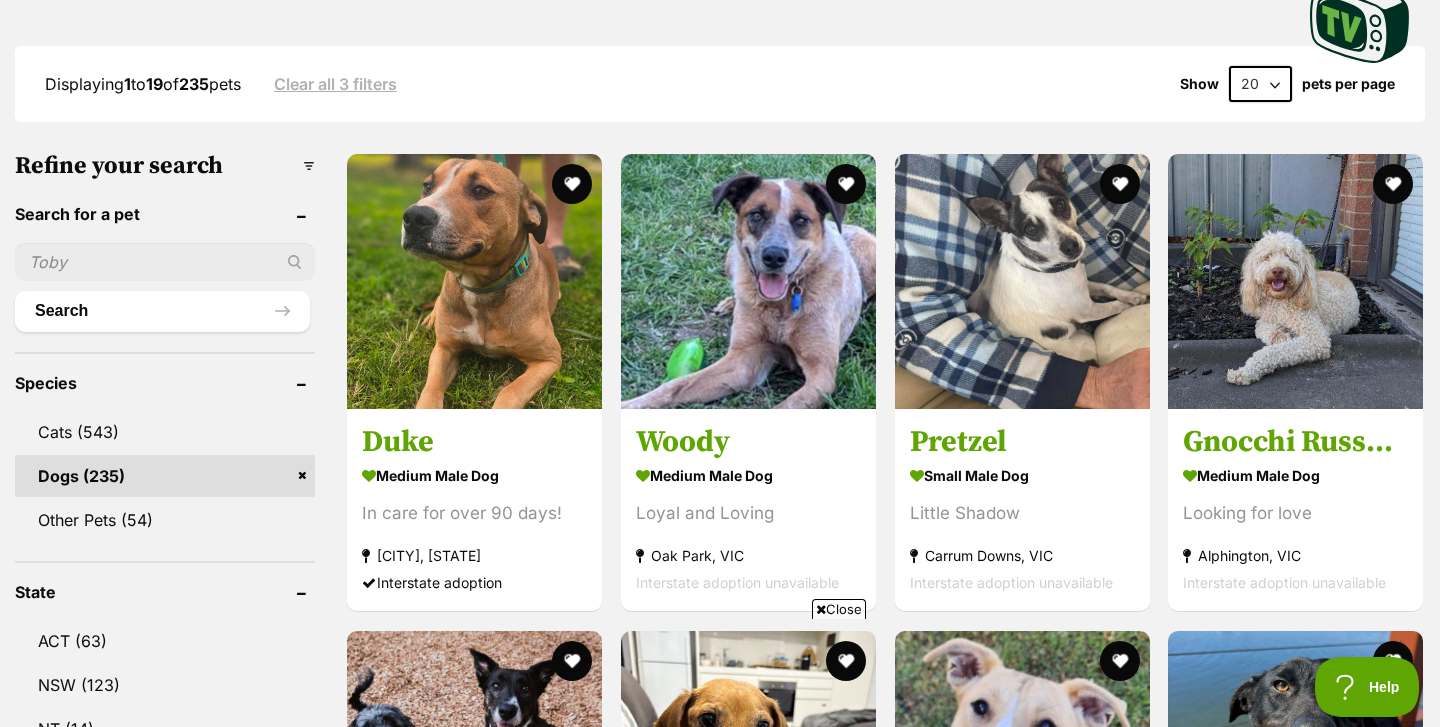 click on "Close" at bounding box center [839, 609] 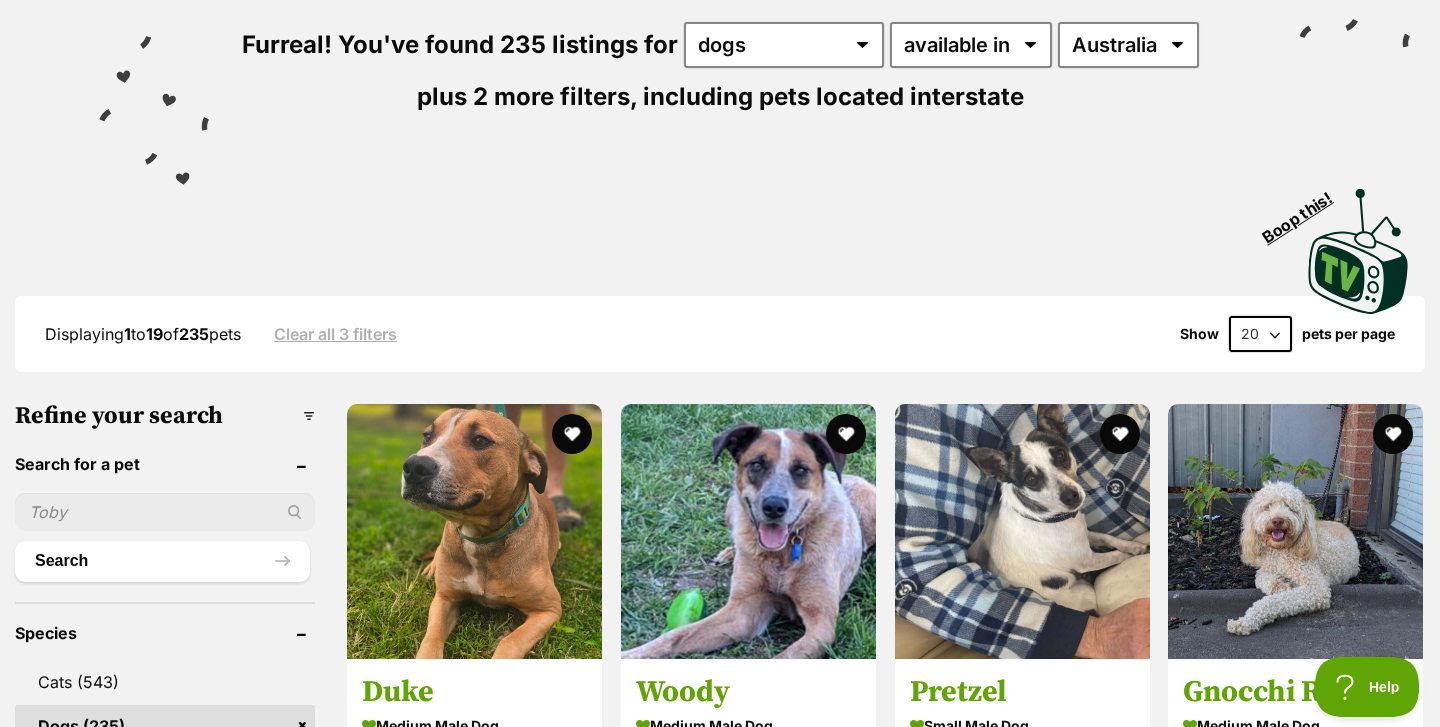 scroll, scrollTop: 204, scrollLeft: 0, axis: vertical 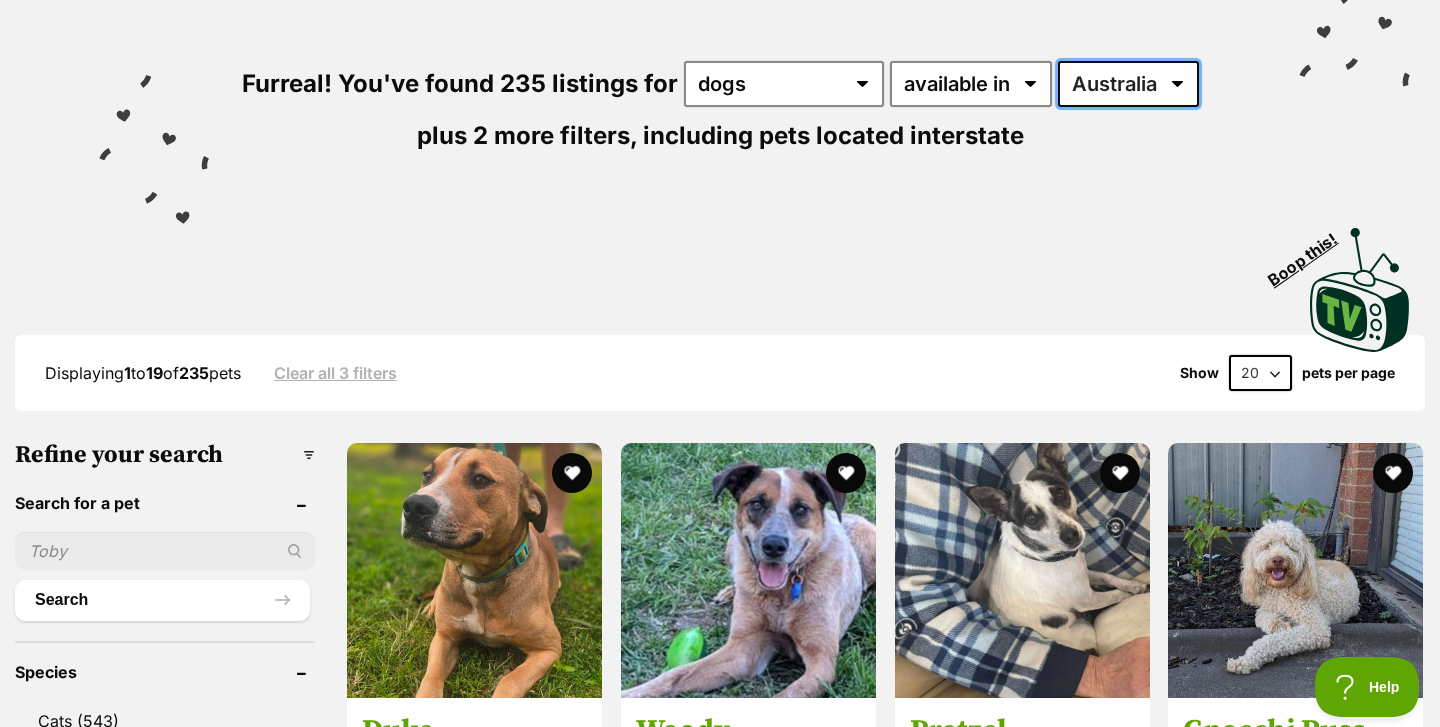 click on "Australia
ACT
NSW
NT
QLD
SA
TAS
VIC
WA" at bounding box center (1128, 84) 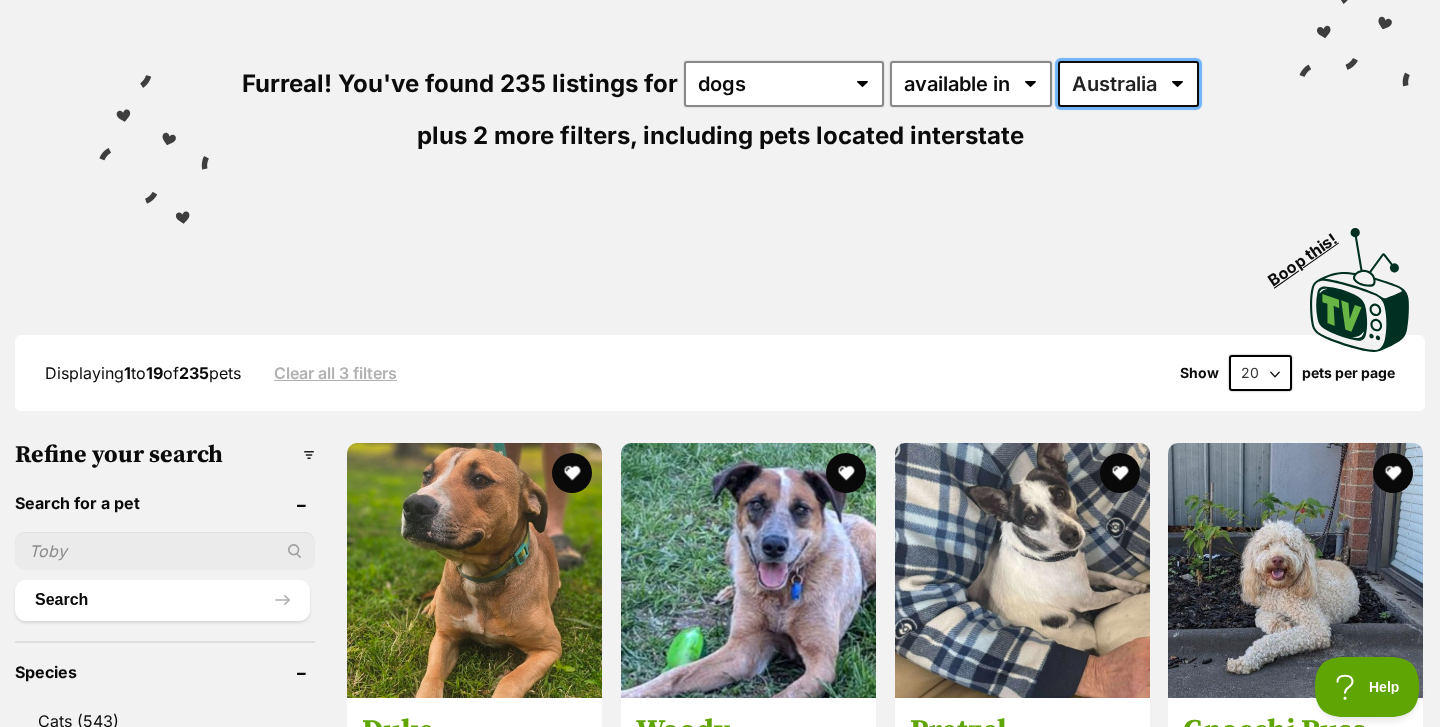 select on "QLD" 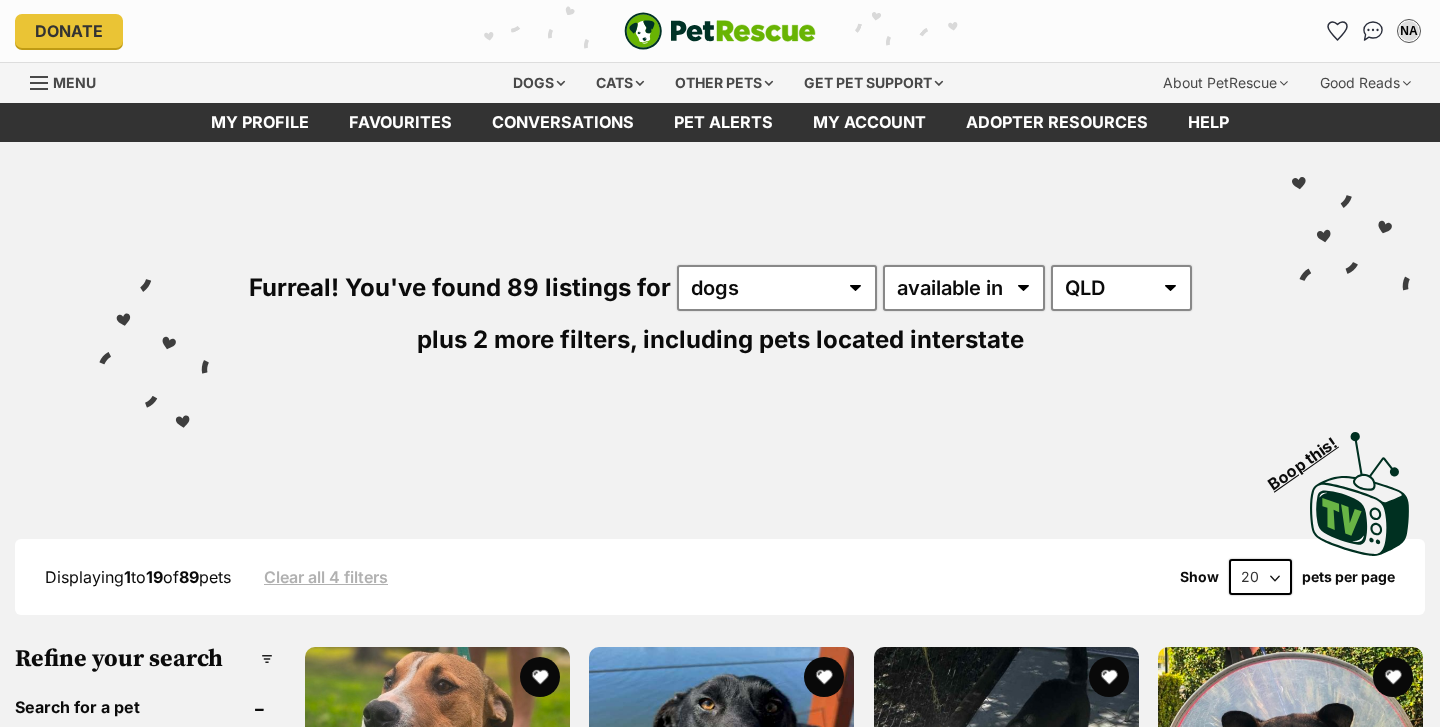scroll, scrollTop: 327, scrollLeft: 0, axis: vertical 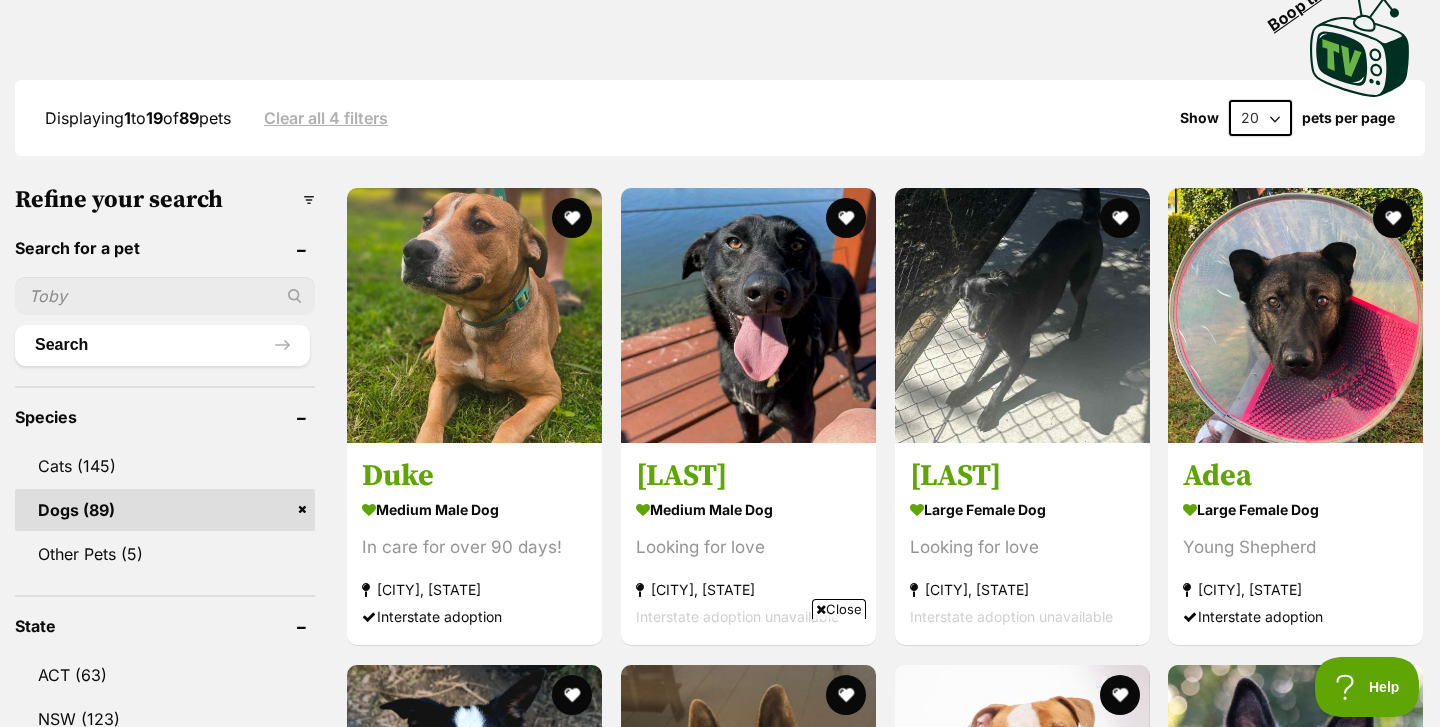 click on "Close" at bounding box center (839, 609) 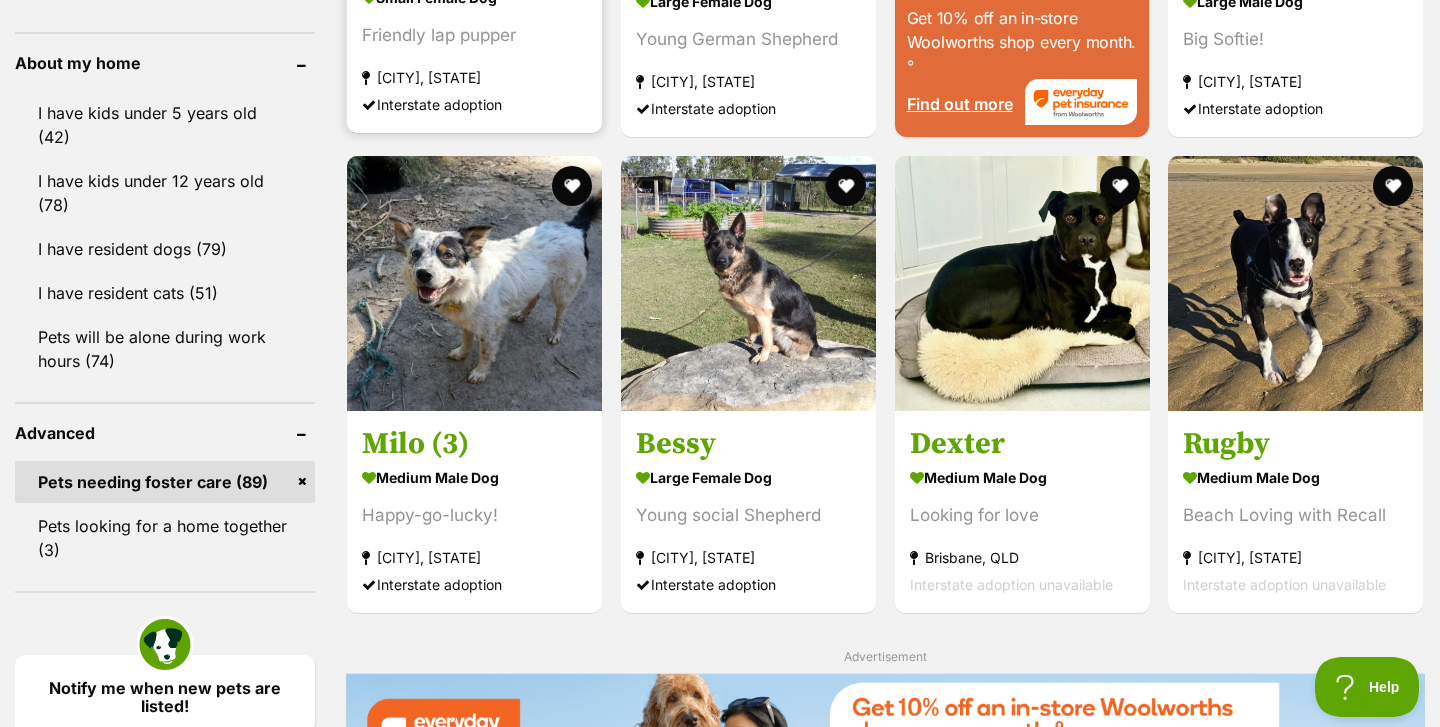 scroll, scrollTop: 2277, scrollLeft: 0, axis: vertical 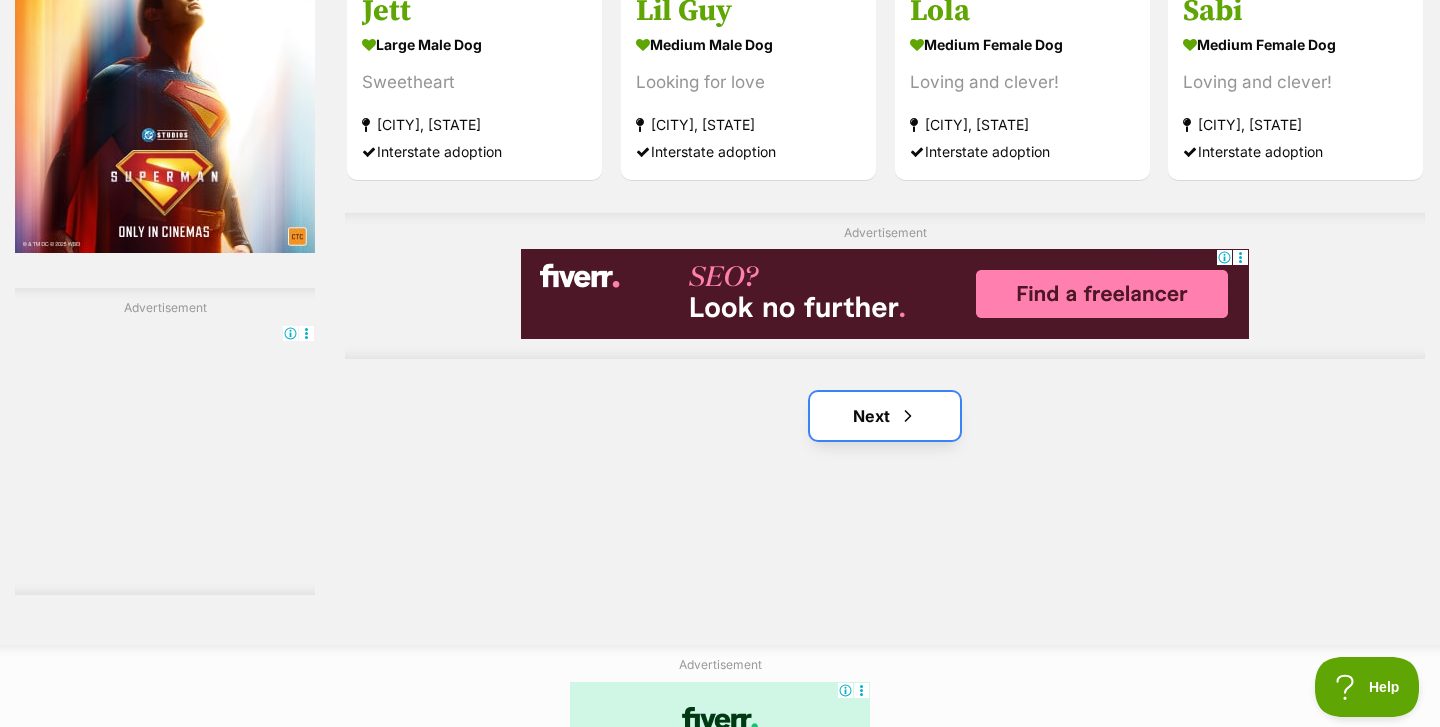 click on "Next" at bounding box center [885, 416] 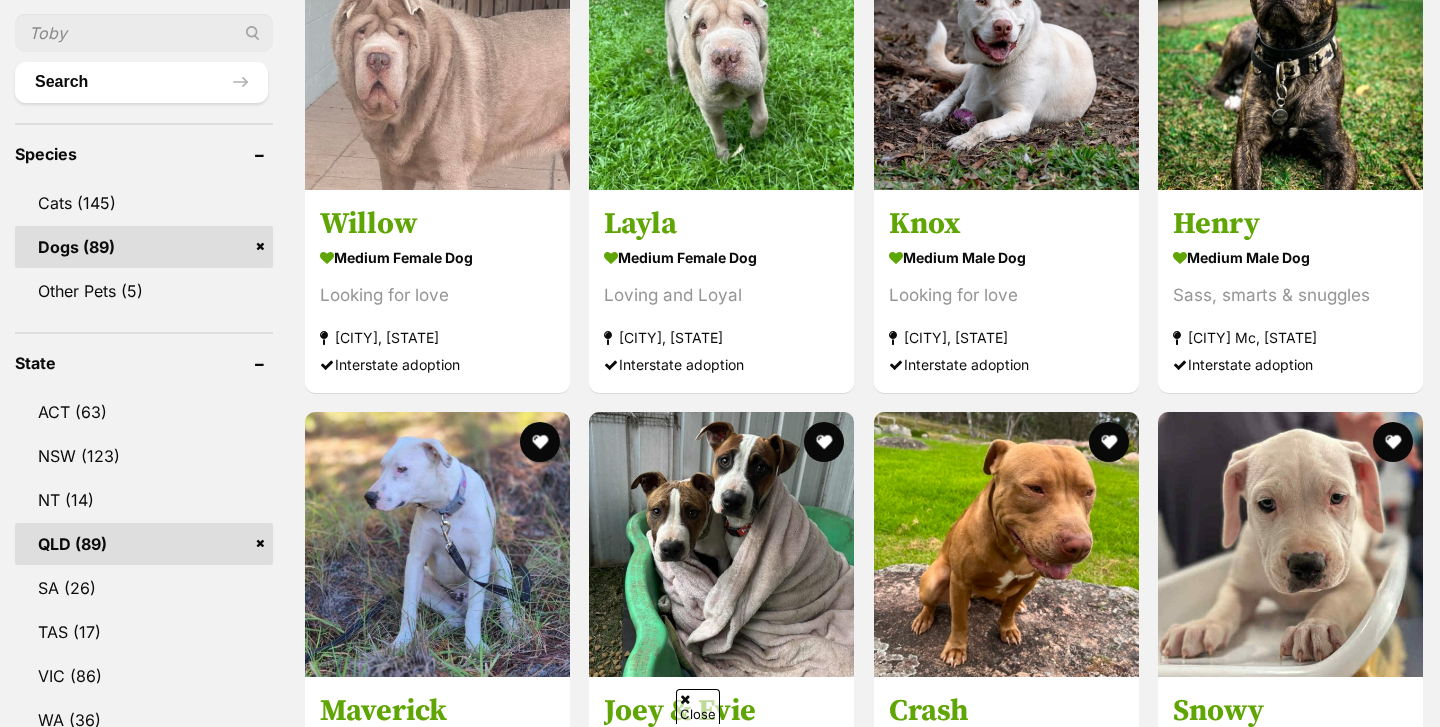 scroll, scrollTop: 815, scrollLeft: 0, axis: vertical 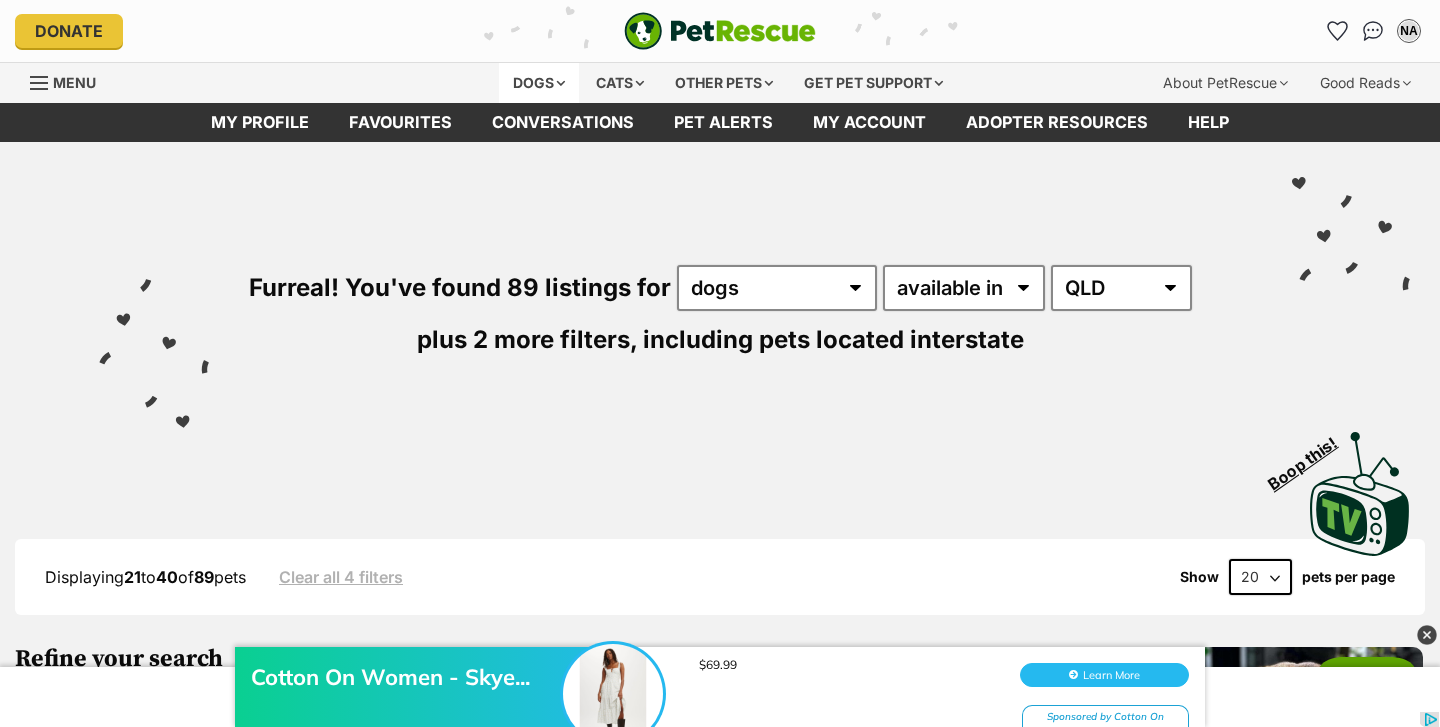 click on "Dogs" at bounding box center (539, 83) 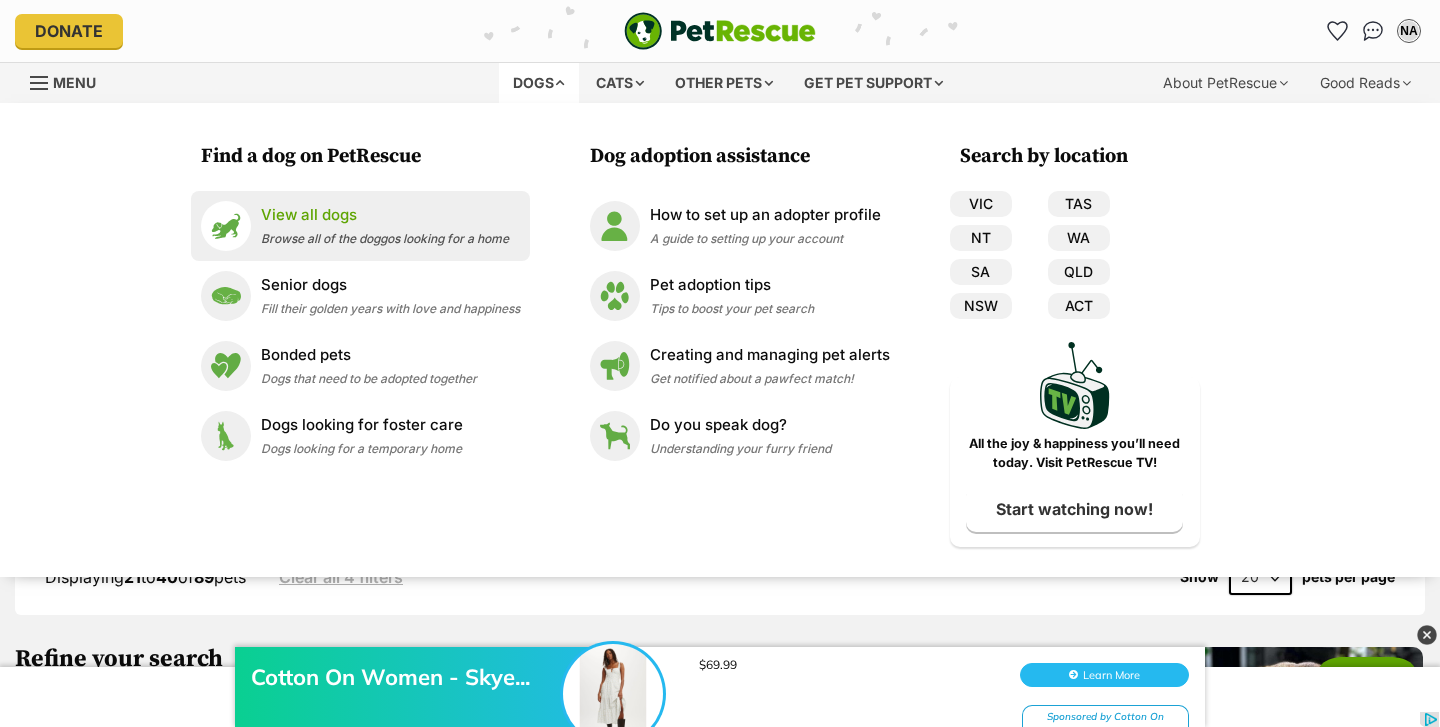 click on "Browse all of the doggos looking for a home" at bounding box center (385, 238) 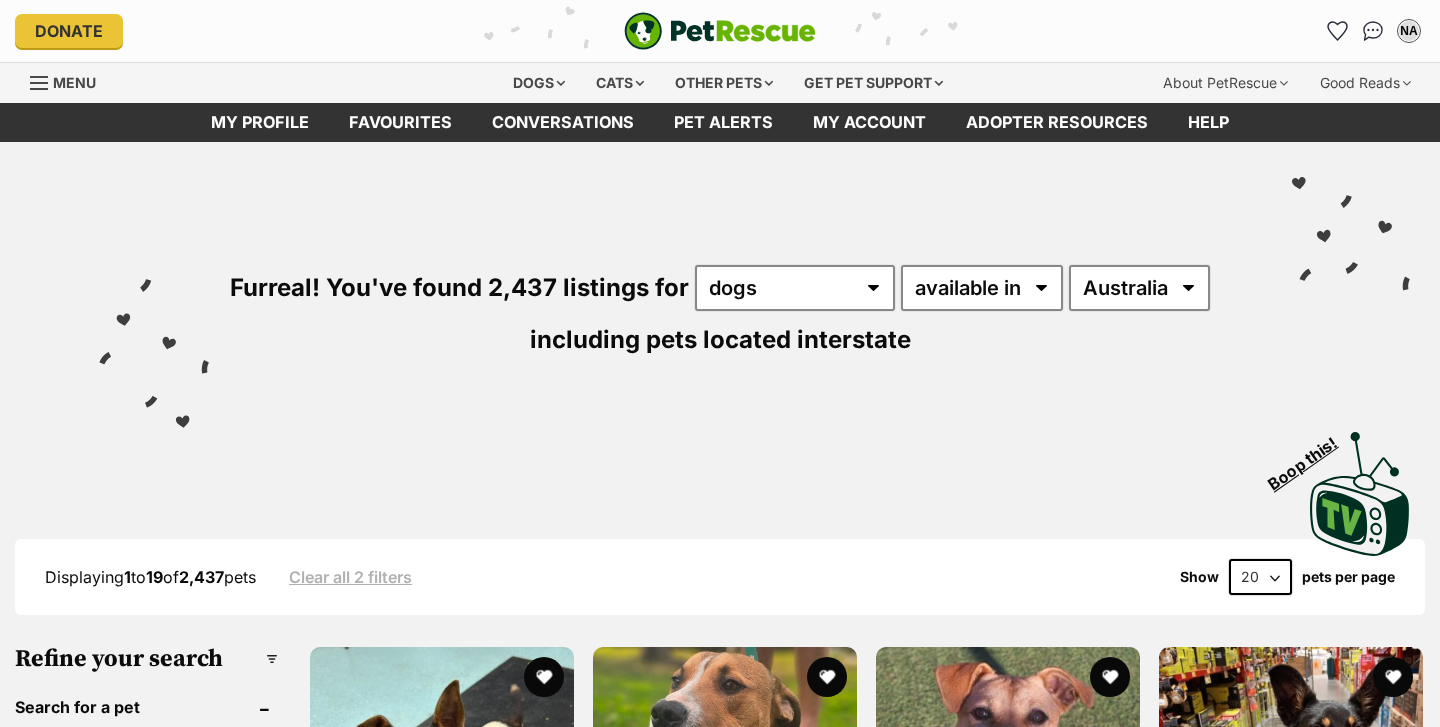 scroll, scrollTop: 0, scrollLeft: 0, axis: both 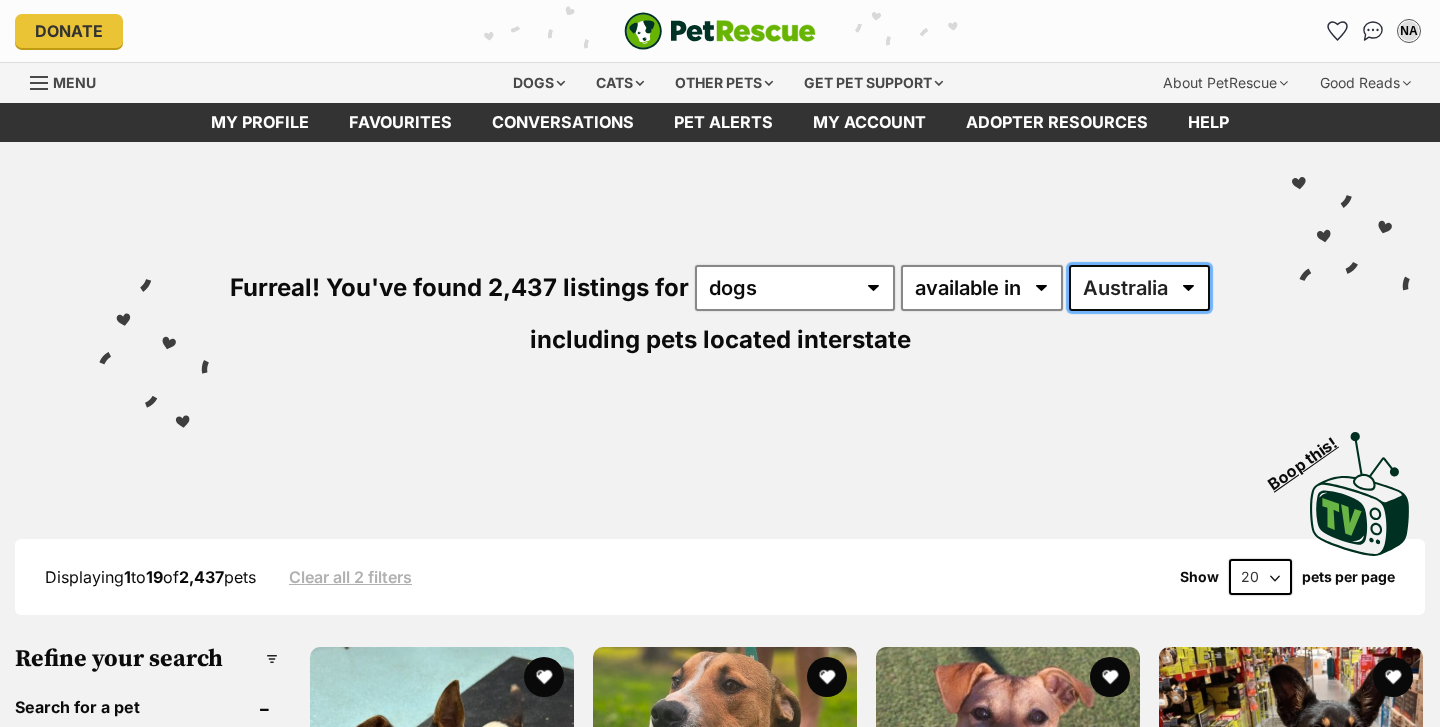 click on "Australia
ACT
NSW
NT
QLD
SA
TAS
VIC
WA" at bounding box center (1139, 288) 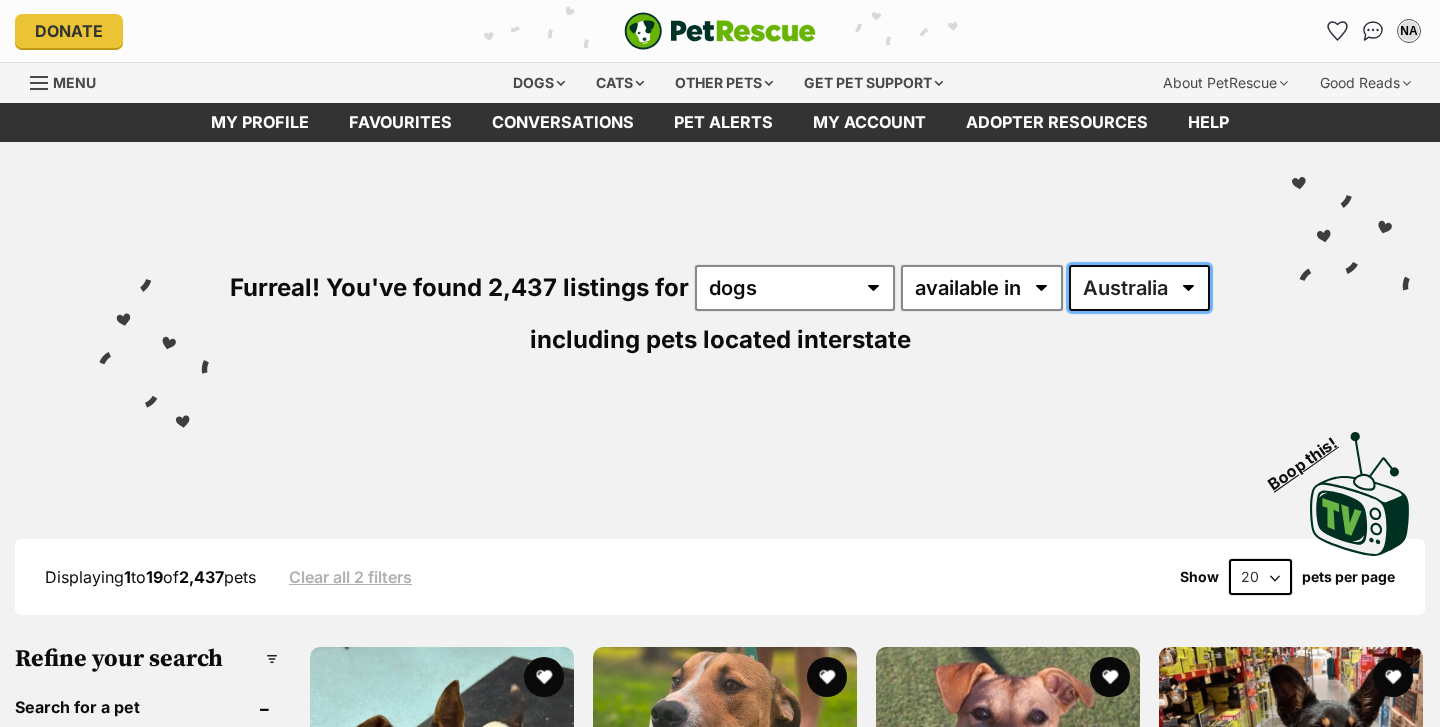 scroll, scrollTop: 0, scrollLeft: 0, axis: both 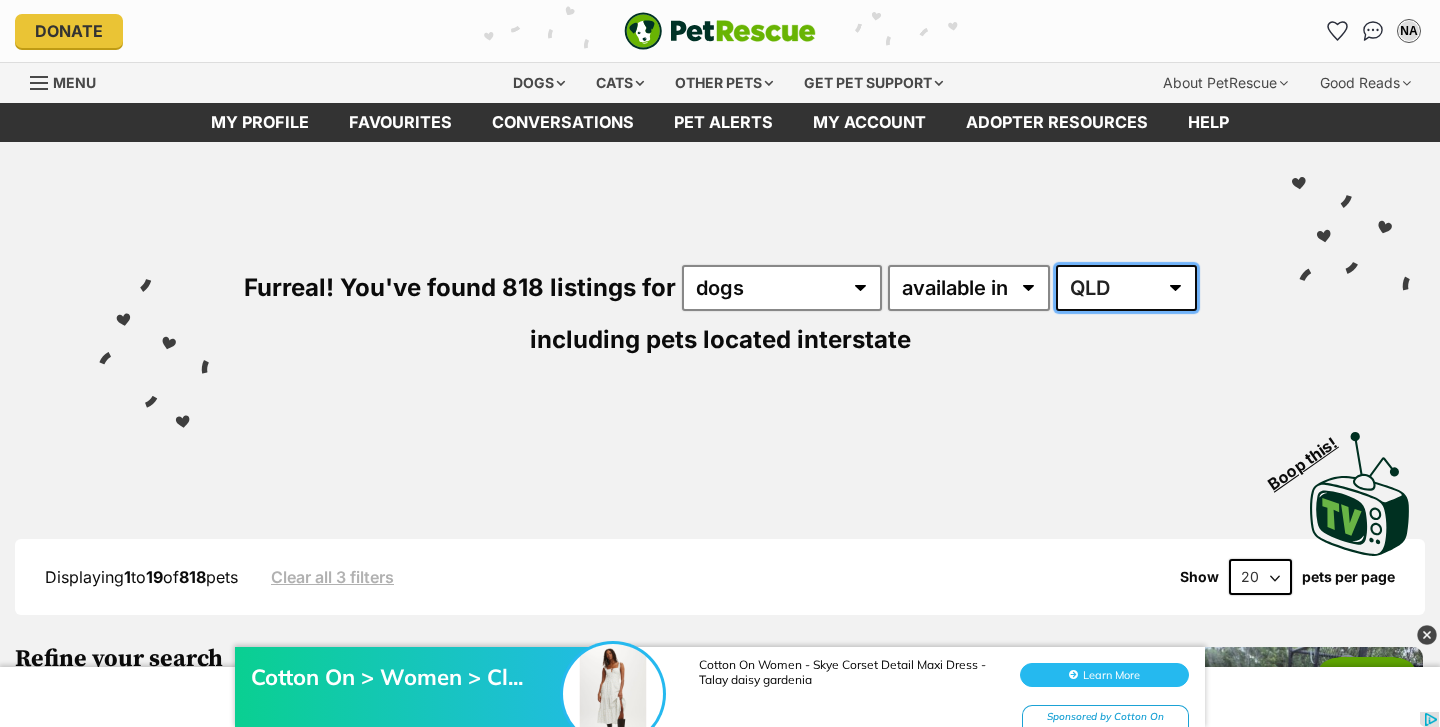 click on "Australia
ACT
NSW
NT
QLD
SA
TAS
VIC
WA" at bounding box center (1126, 288) 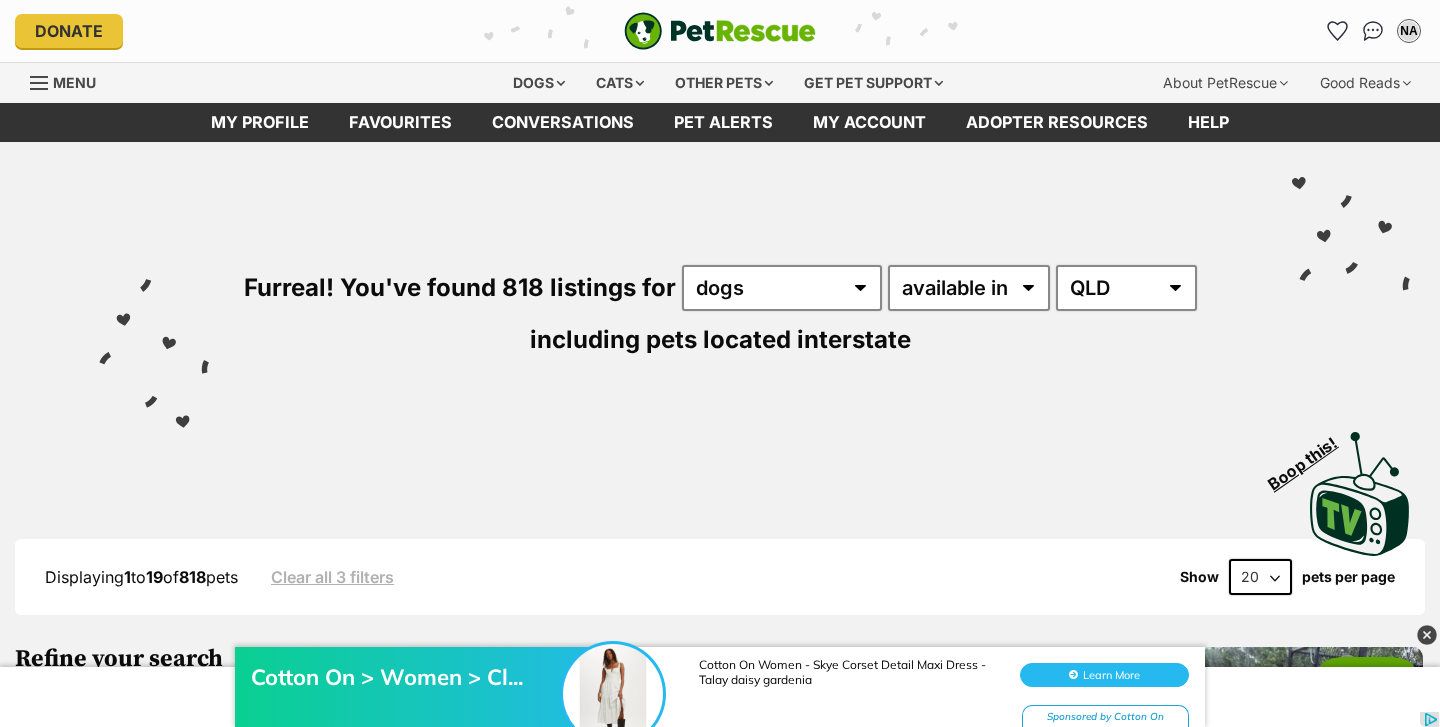 click on "20 40 60" at bounding box center (1260, 577) 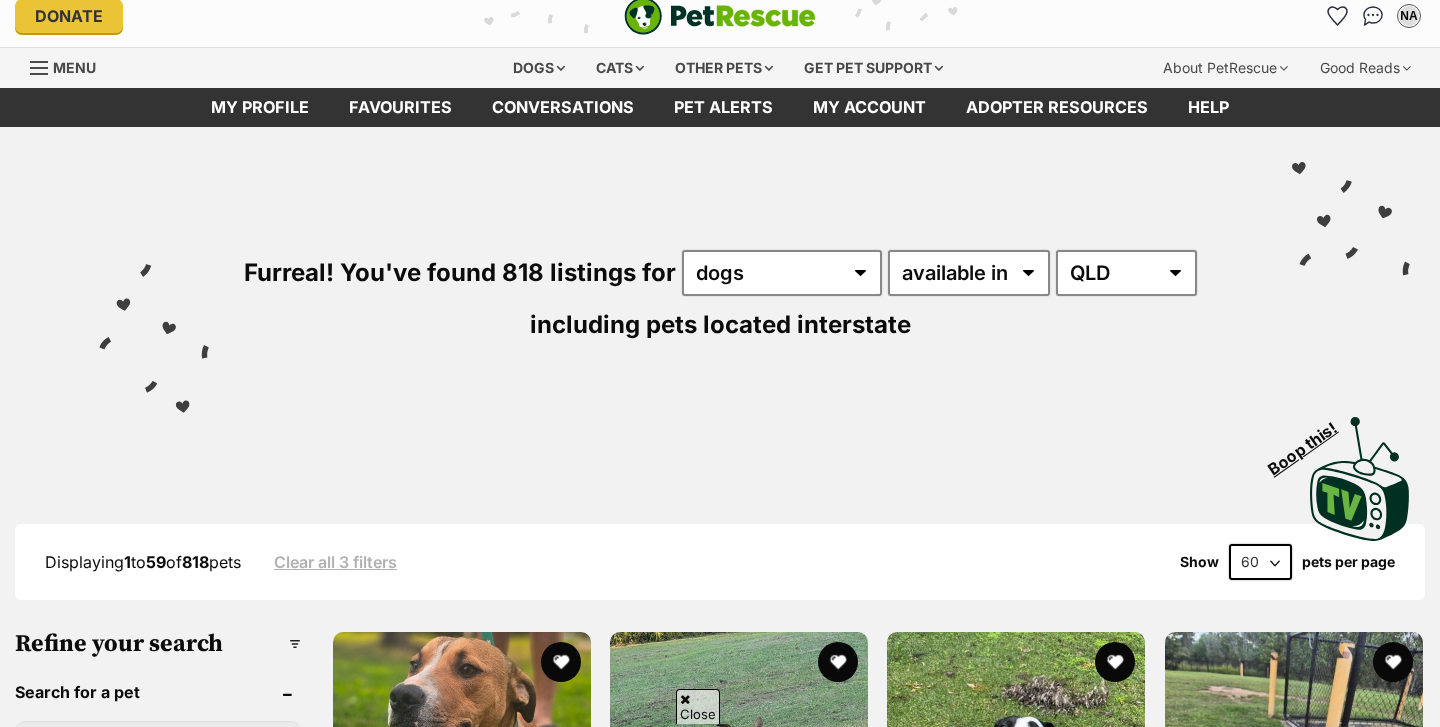scroll, scrollTop: 397, scrollLeft: 0, axis: vertical 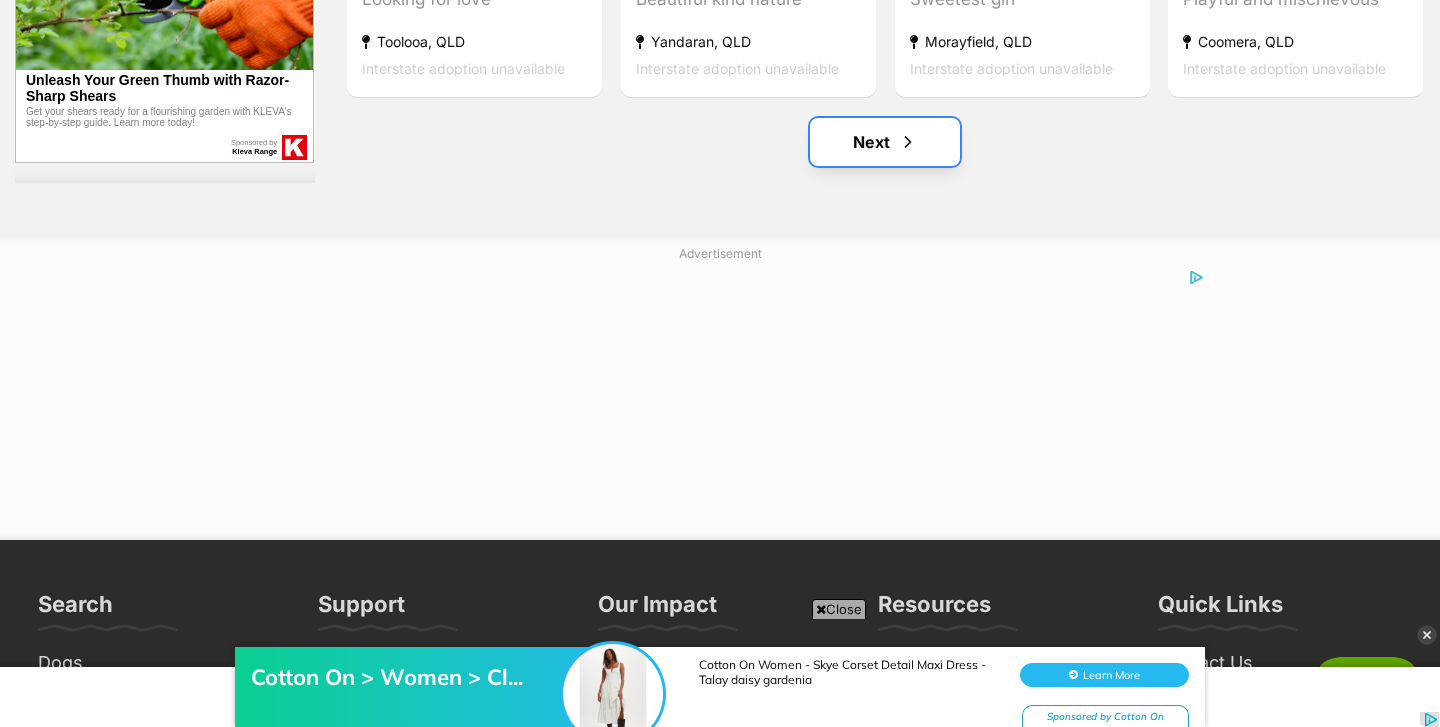 click on "Next" at bounding box center [885, 142] 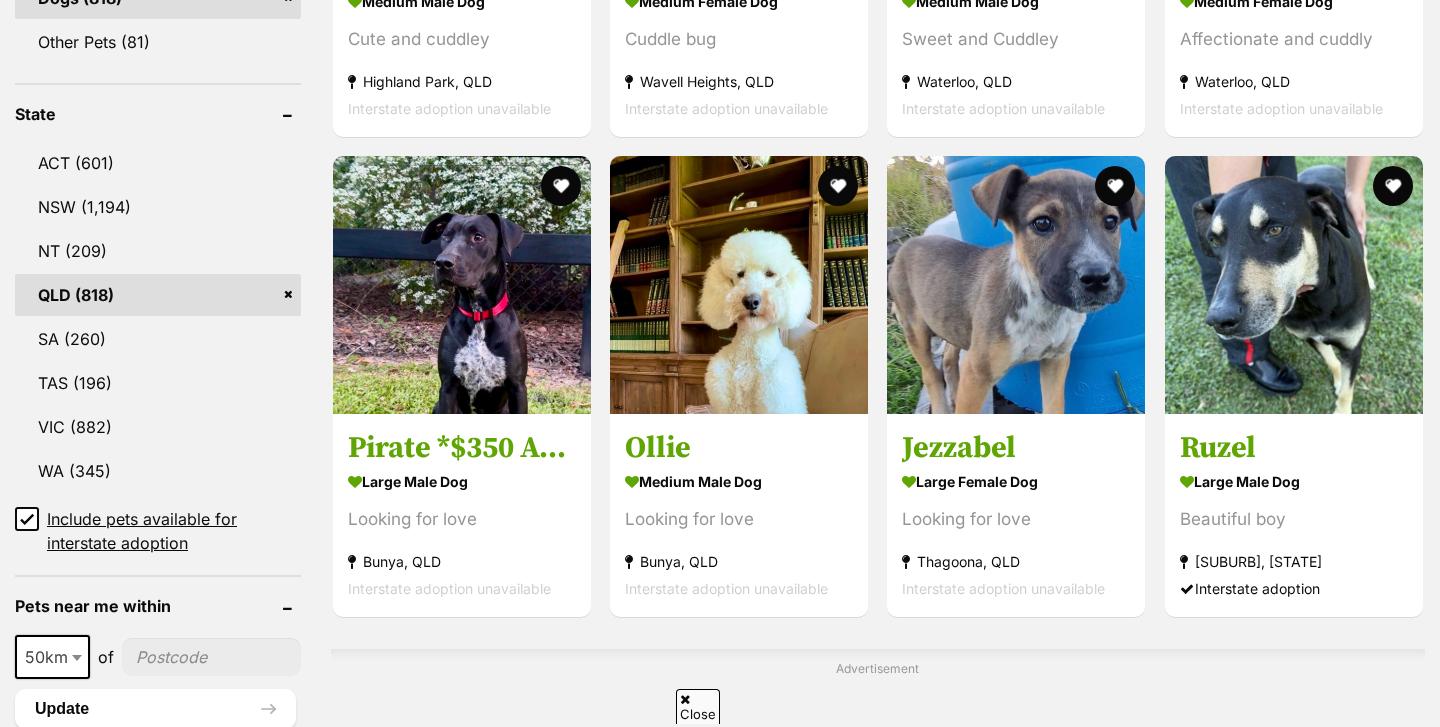 scroll, scrollTop: 971, scrollLeft: 0, axis: vertical 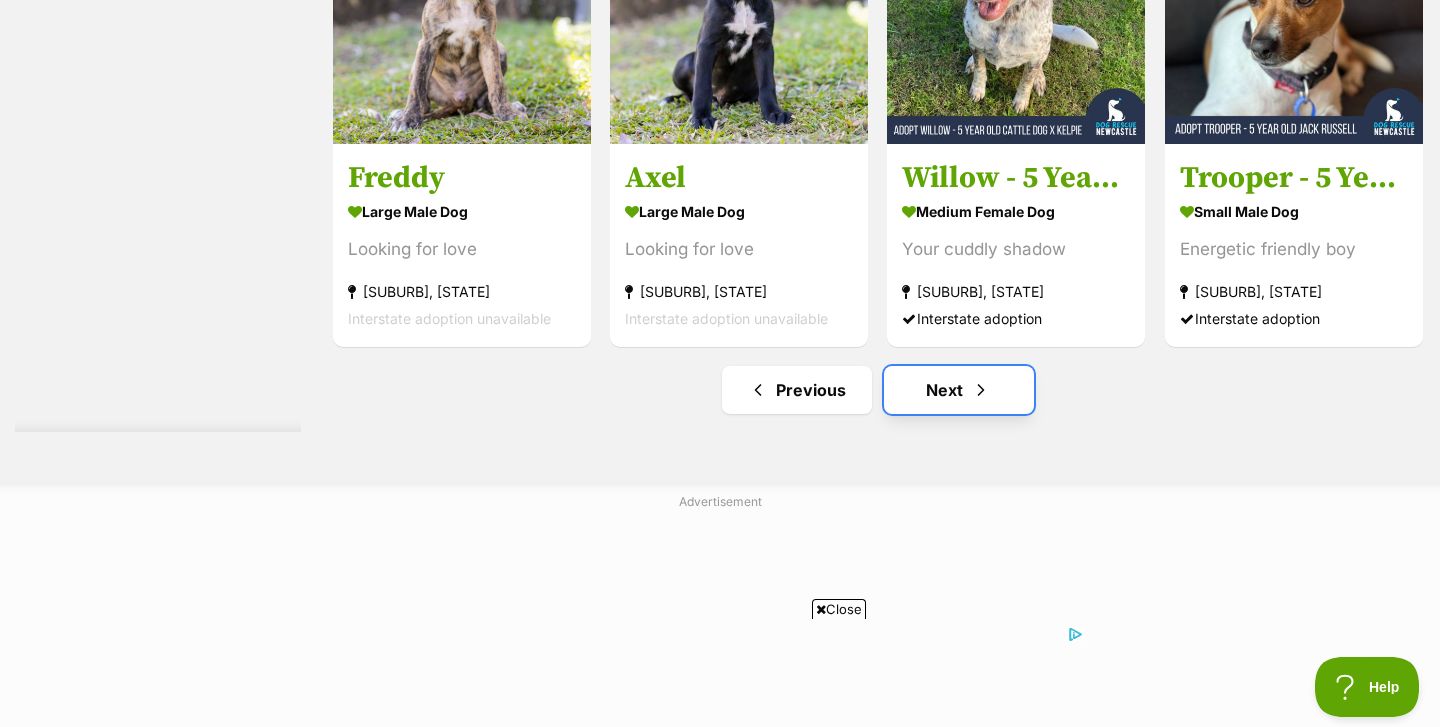click on "Next" at bounding box center (959, 390) 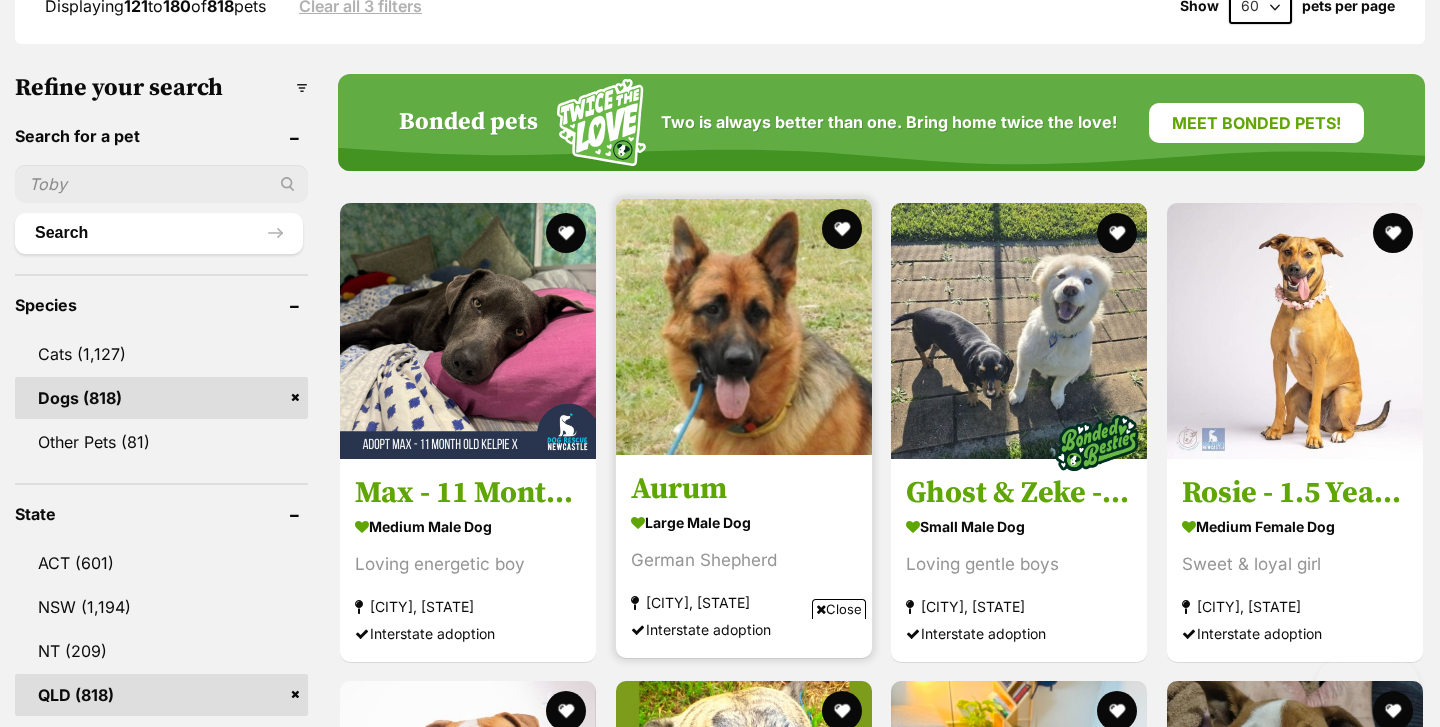 scroll, scrollTop: 249, scrollLeft: 0, axis: vertical 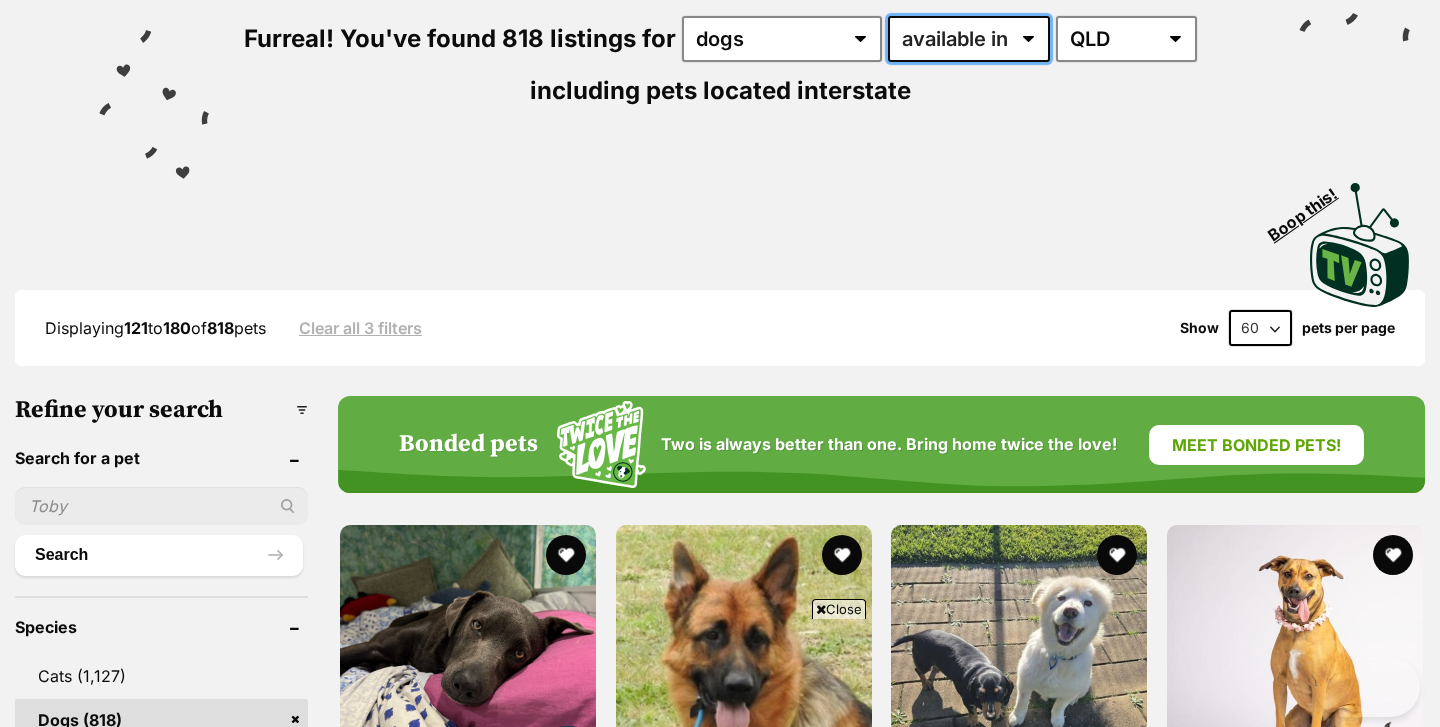 click on "available in
located in" at bounding box center (969, 39) 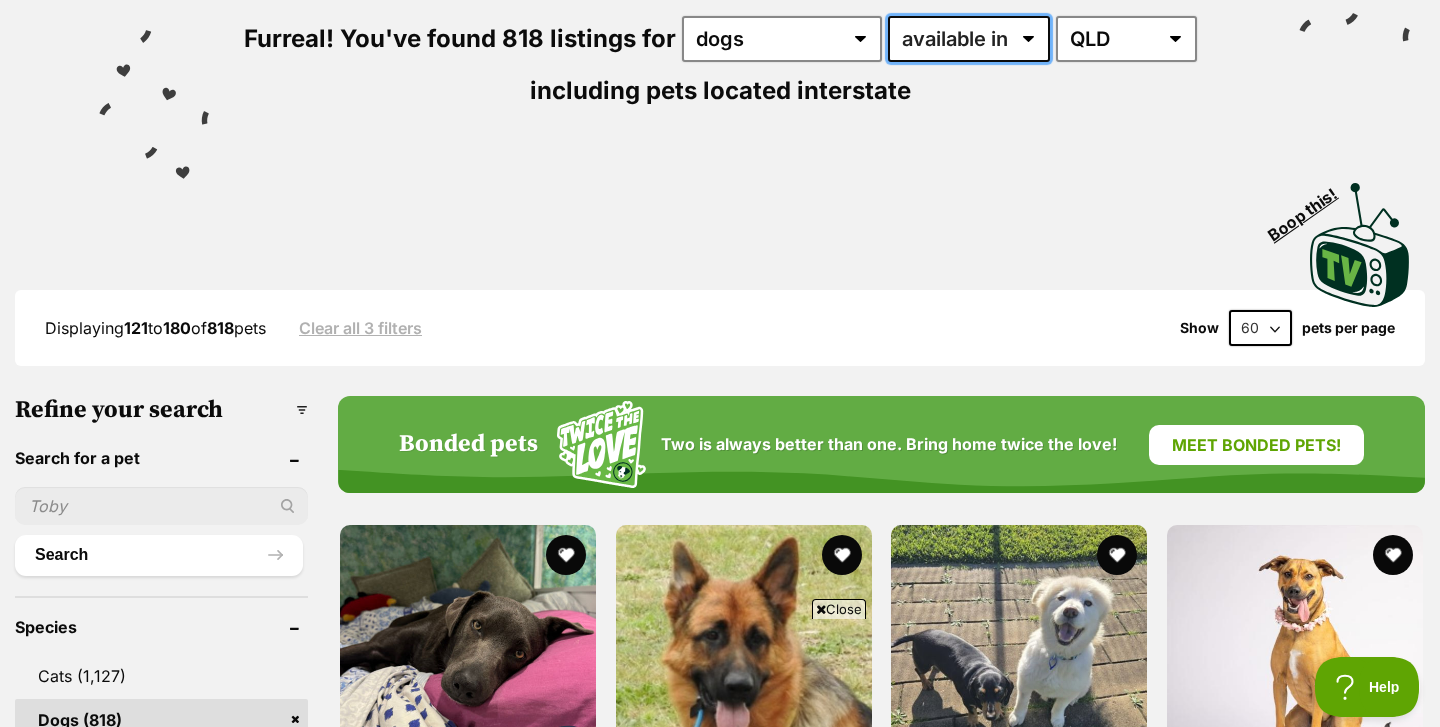 scroll, scrollTop: 0, scrollLeft: 0, axis: both 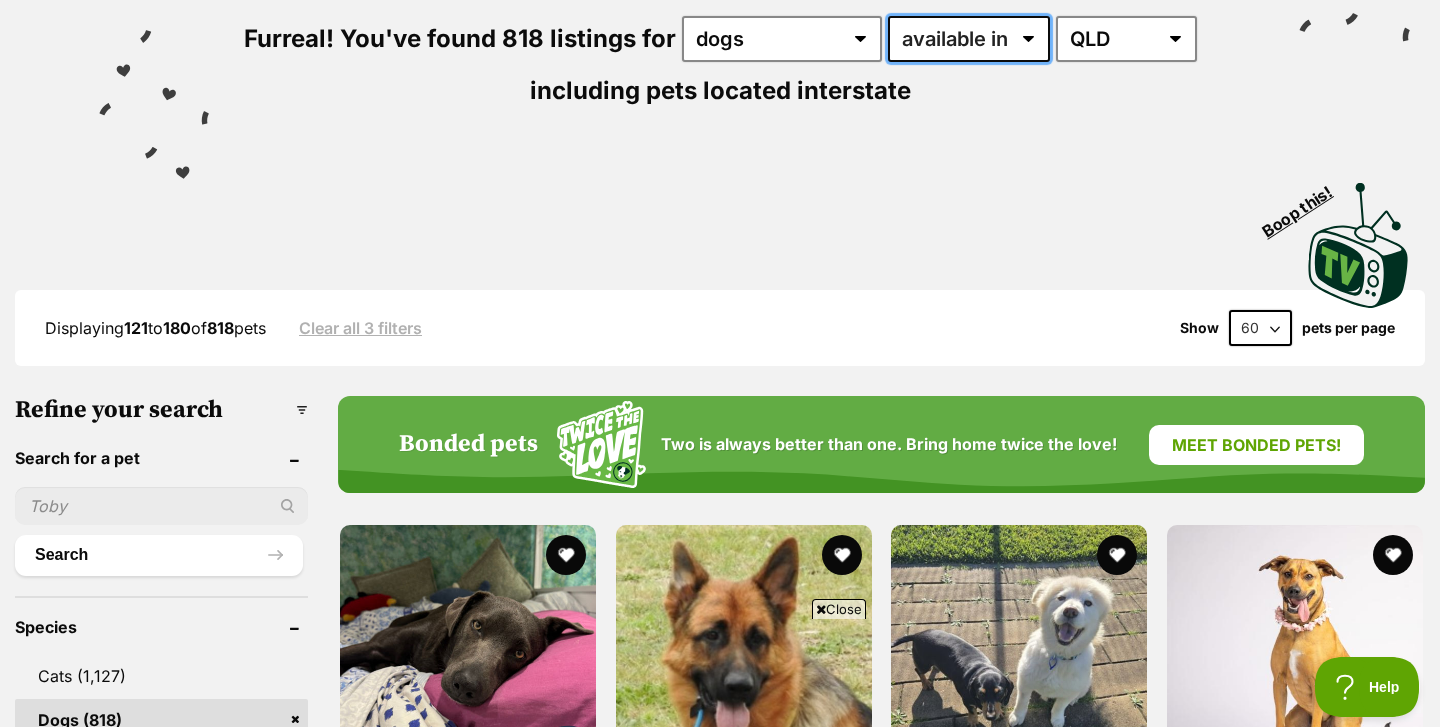 select on "disabled" 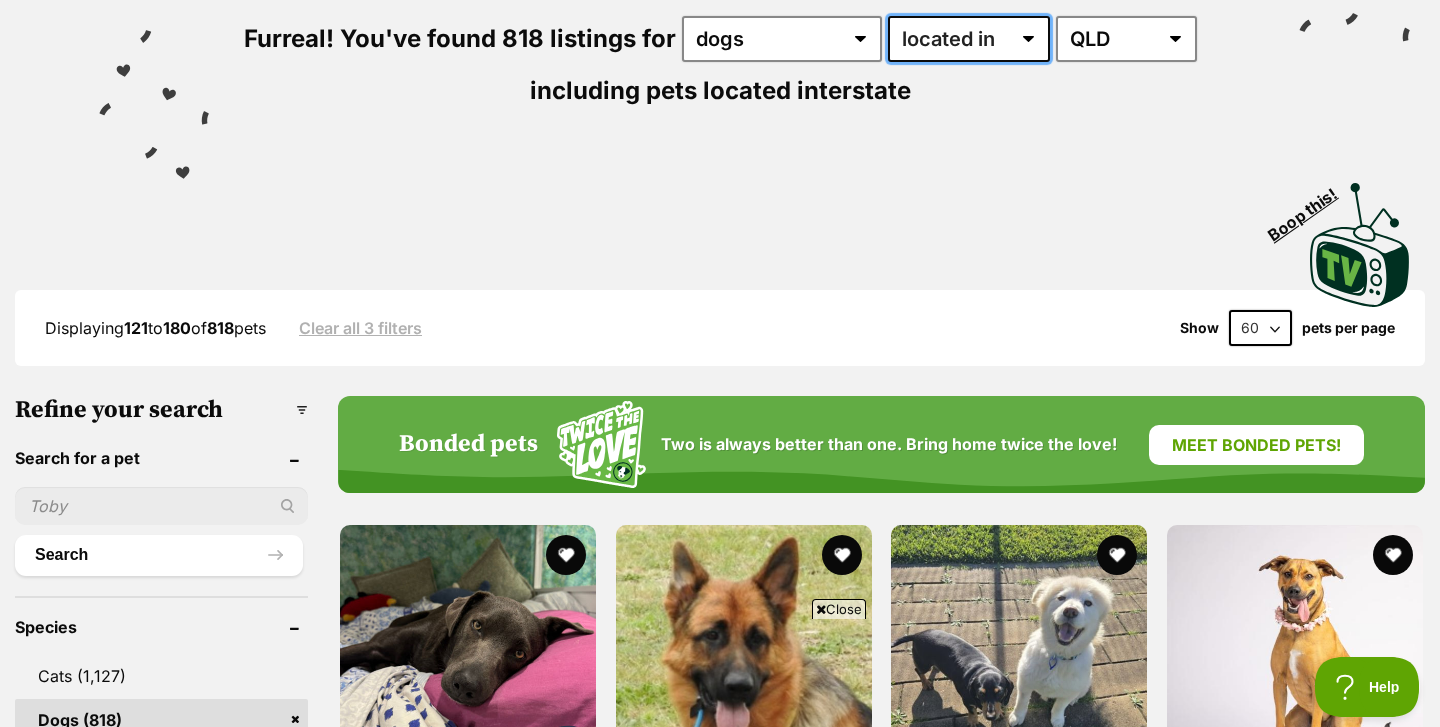 scroll, scrollTop: 248, scrollLeft: 0, axis: vertical 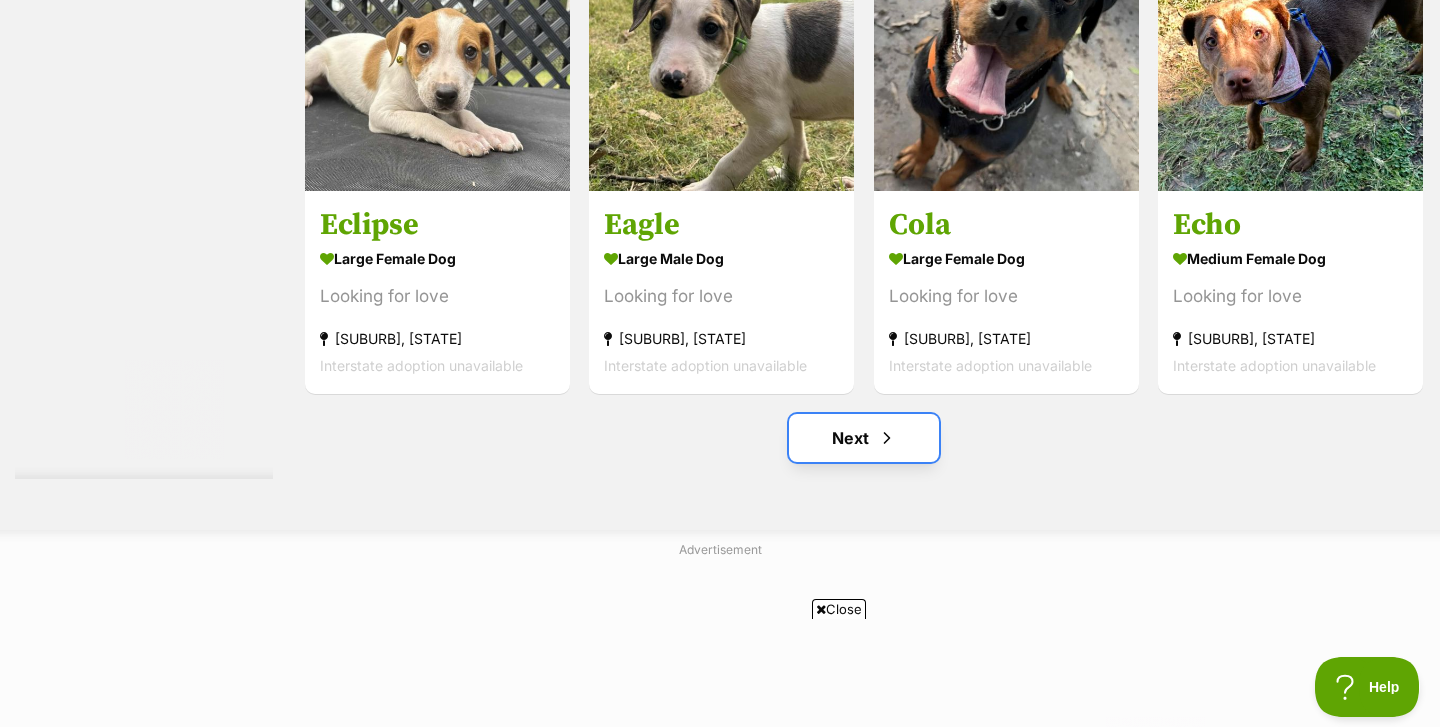 click on "Next" at bounding box center (864, 438) 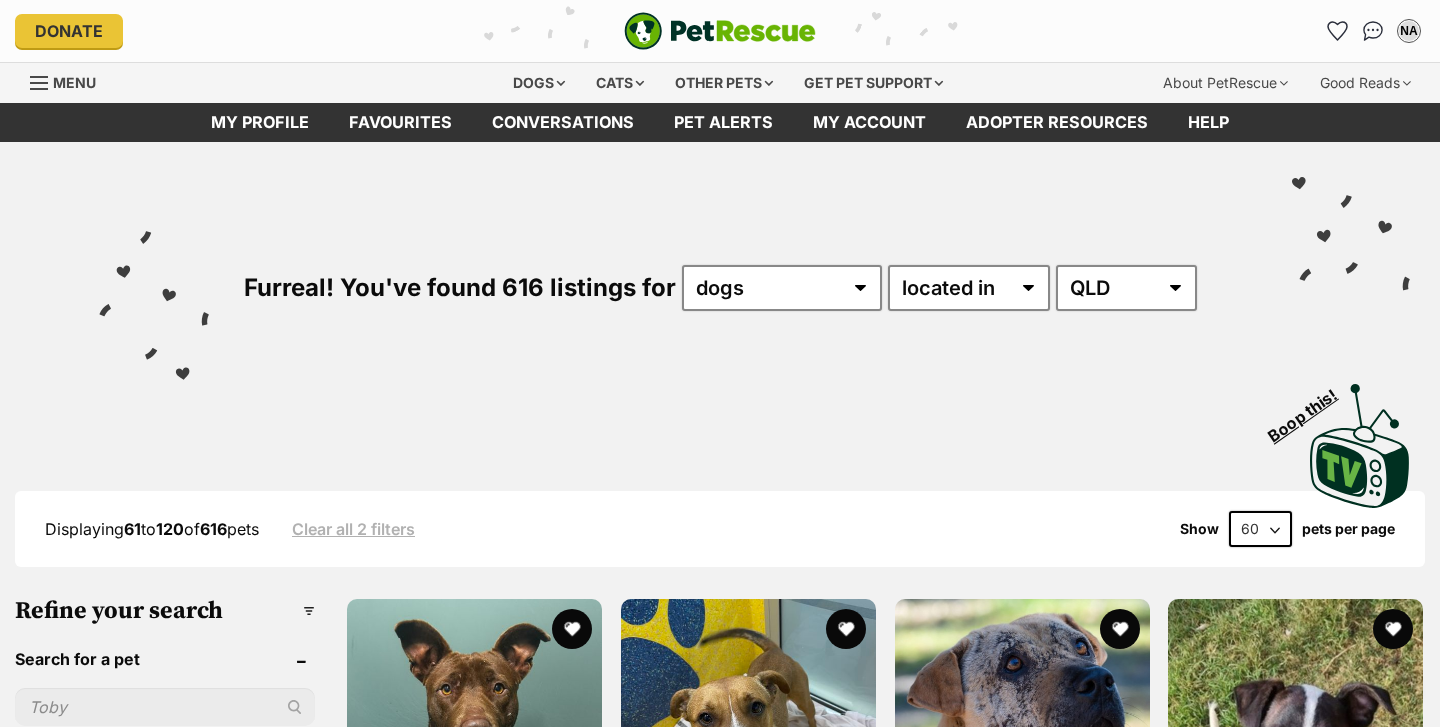 scroll, scrollTop: 0, scrollLeft: 0, axis: both 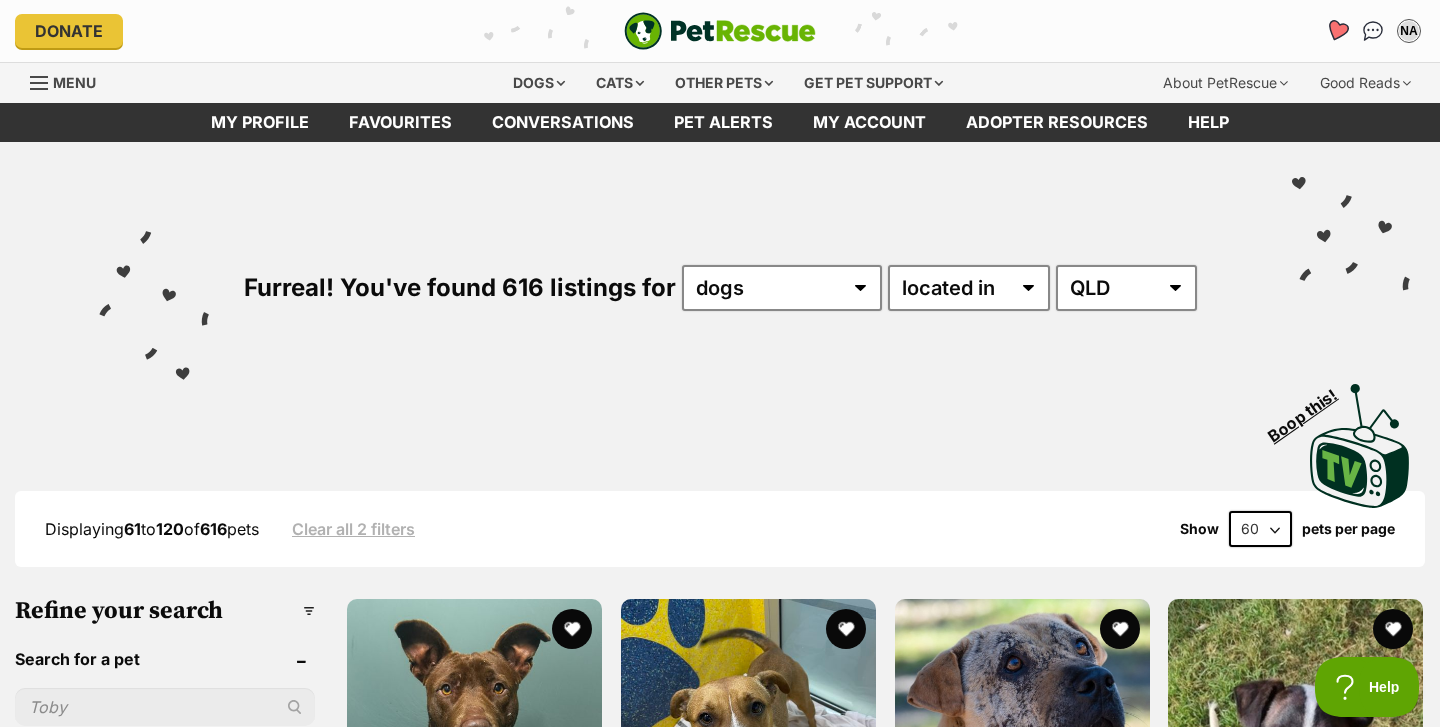 click 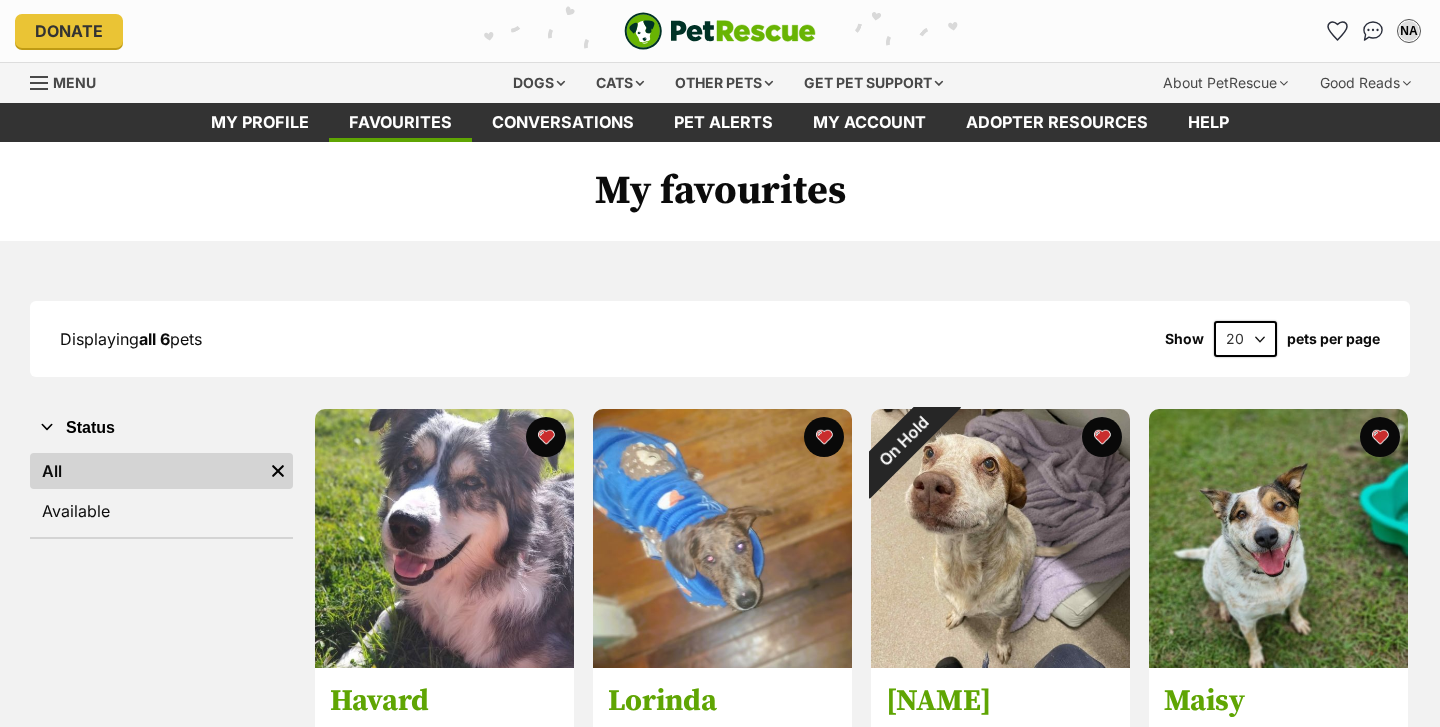 scroll, scrollTop: 0, scrollLeft: 0, axis: both 